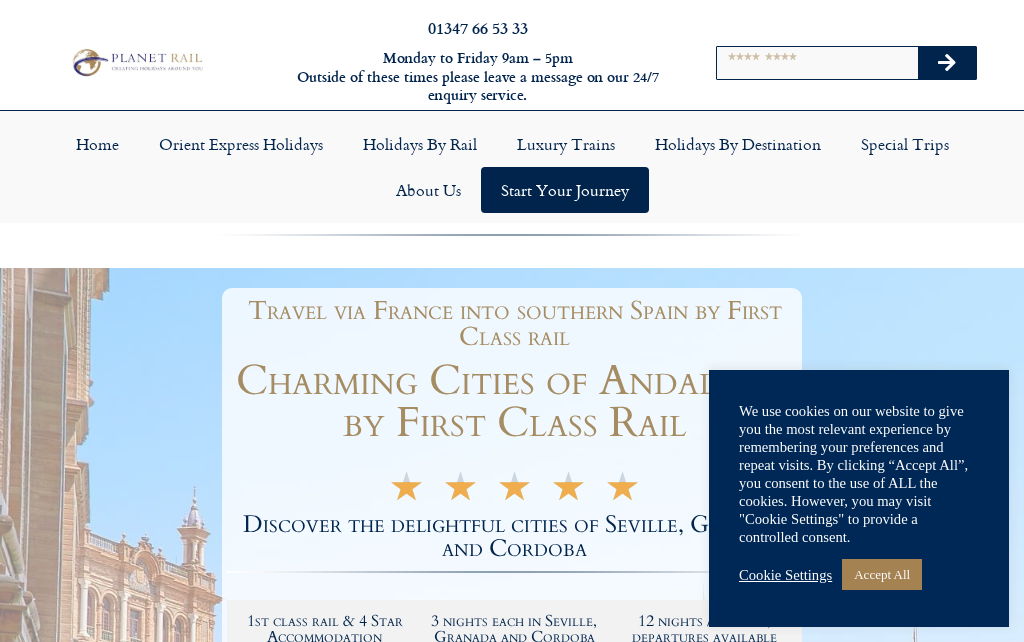 scroll, scrollTop: 0, scrollLeft: 0, axis: both 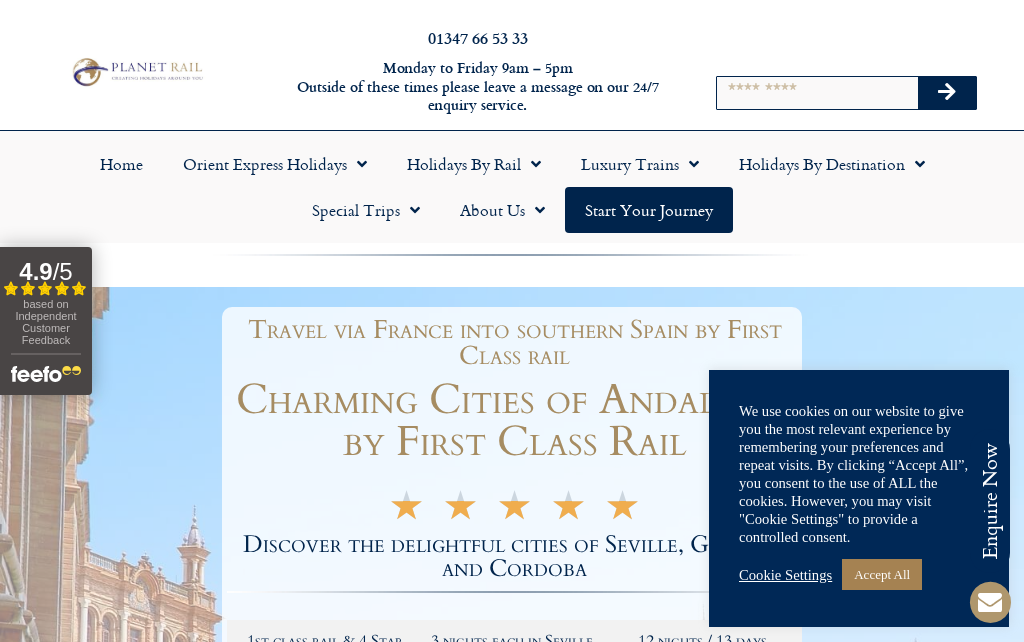 click on "Cookie Settings" at bounding box center [785, 575] 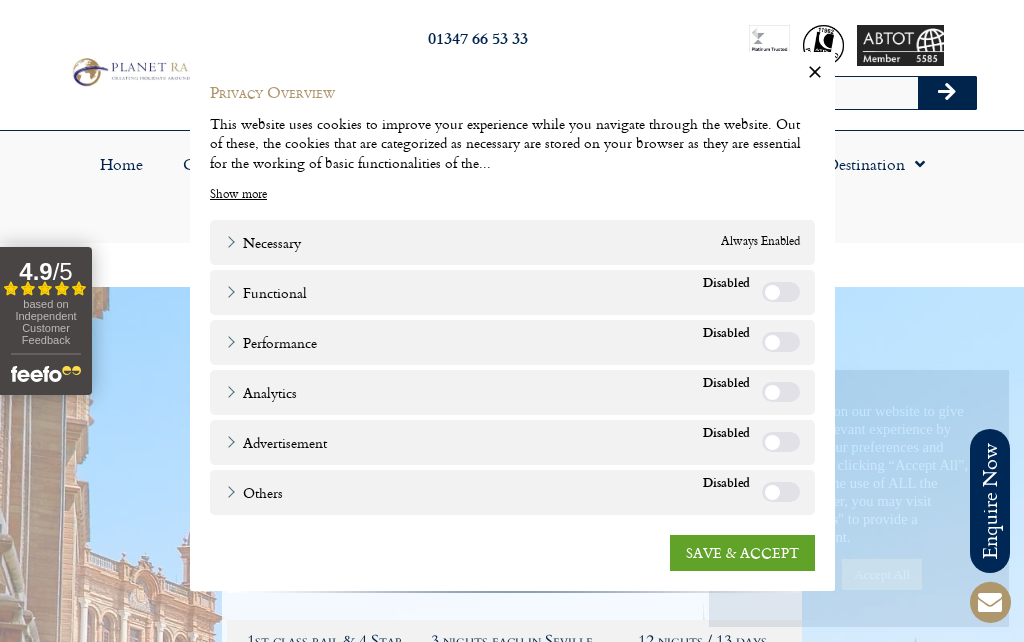 scroll, scrollTop: 31, scrollLeft: 0, axis: vertical 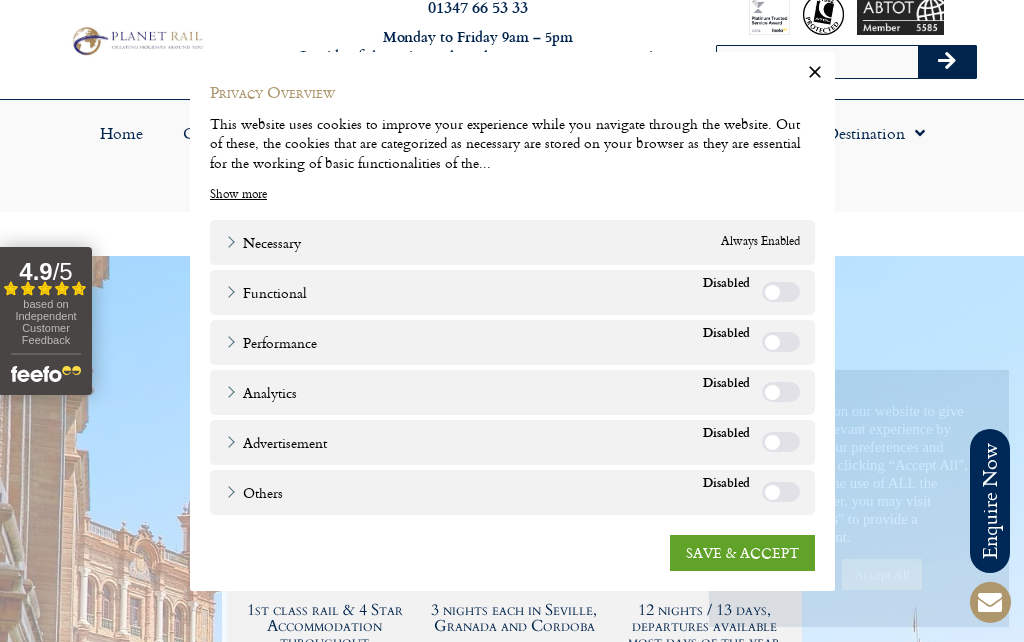 click on "SAVE & ACCEPT" at bounding box center (742, 552) 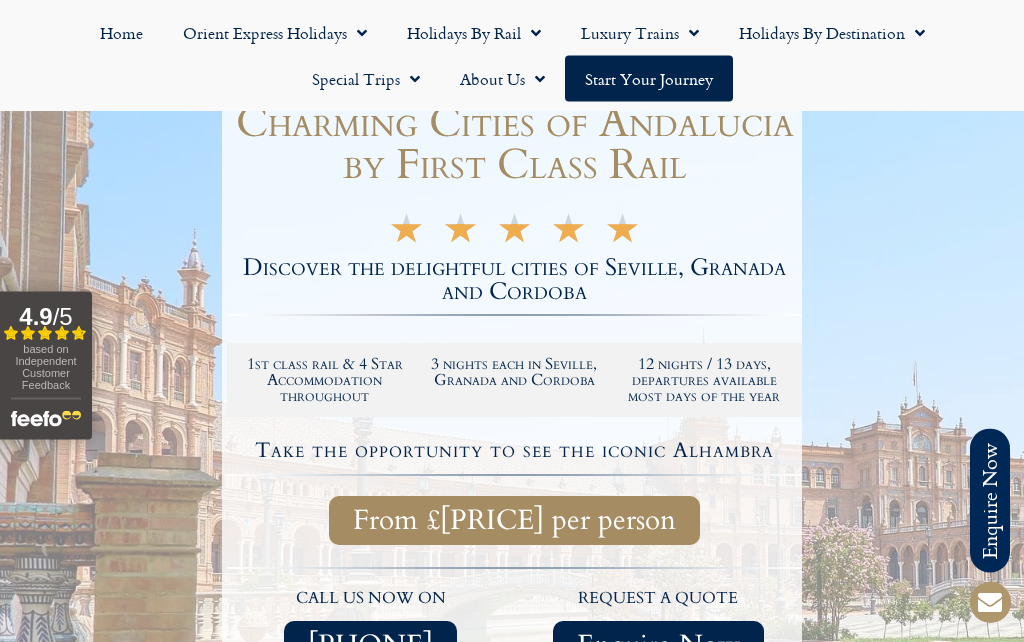 scroll, scrollTop: 274, scrollLeft: 0, axis: vertical 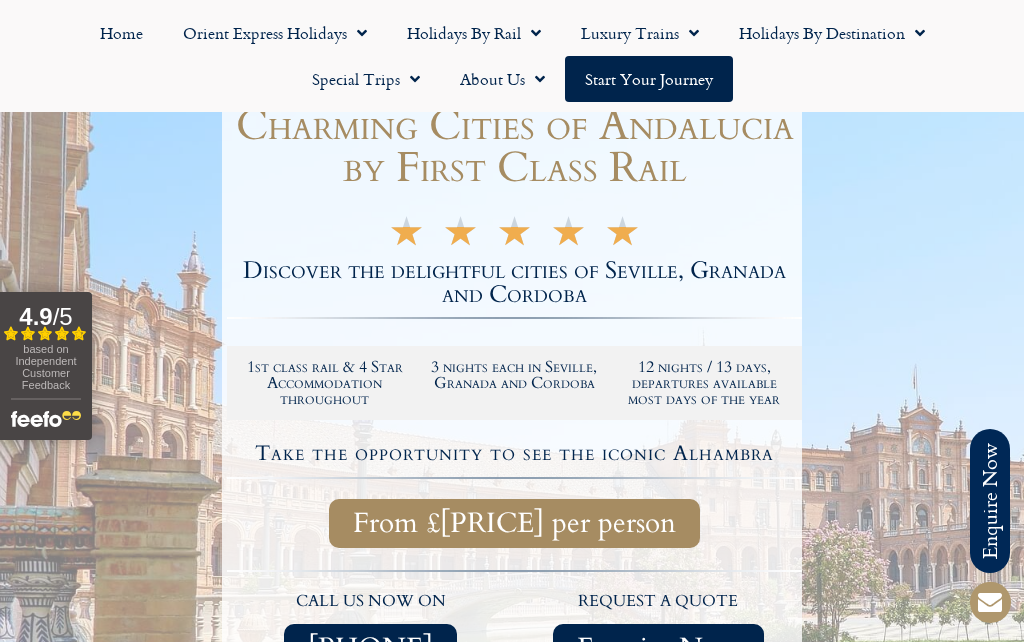 click on "From £1,695 per person" at bounding box center [514, 523] 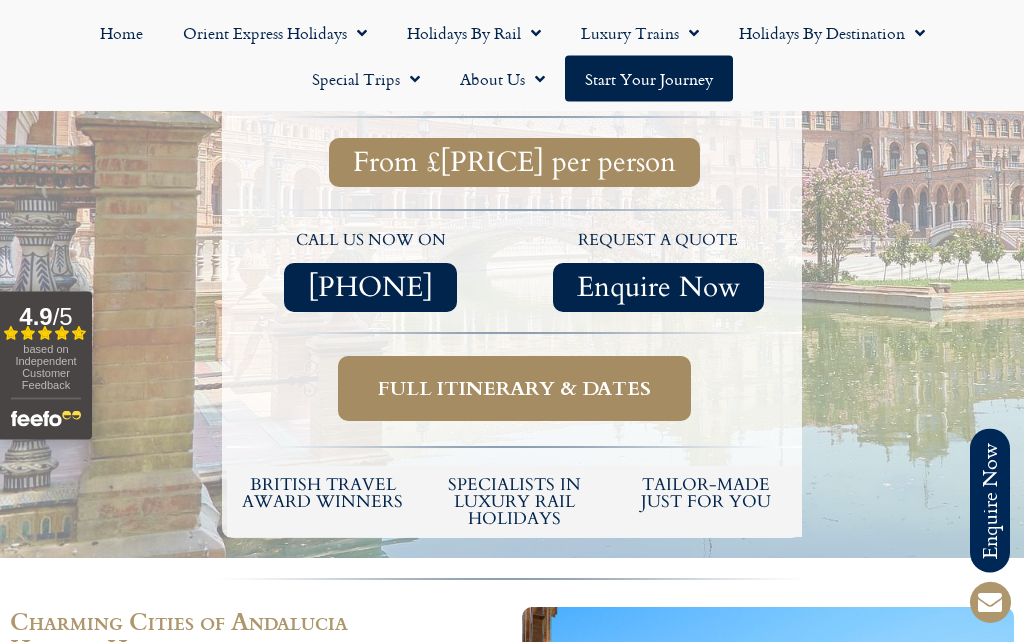 scroll, scrollTop: 674, scrollLeft: 0, axis: vertical 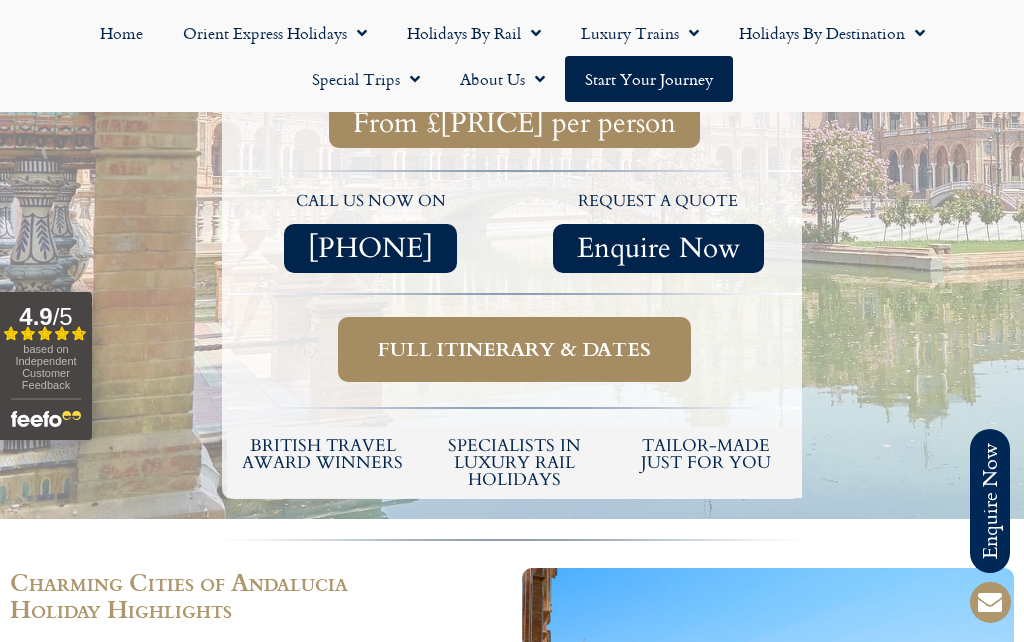 click on "Full itinerary & dates" at bounding box center [514, 349] 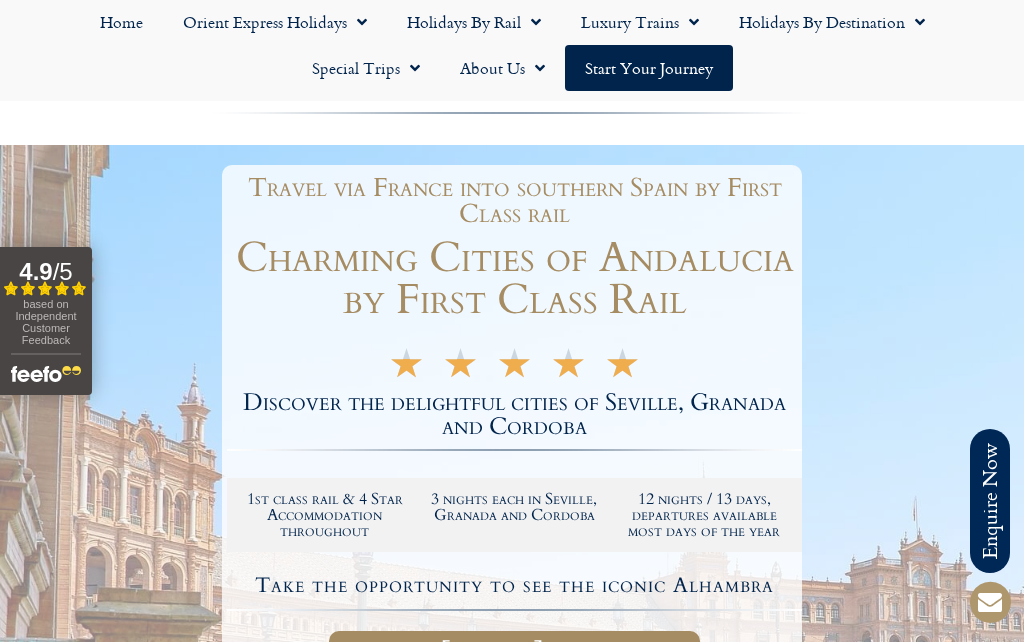 scroll, scrollTop: 0, scrollLeft: 0, axis: both 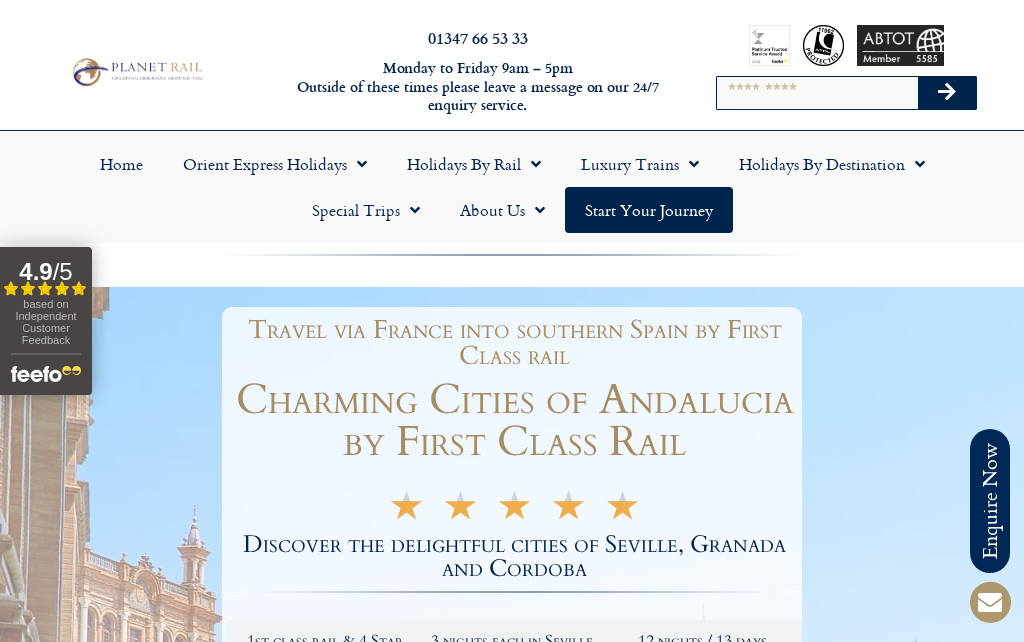click 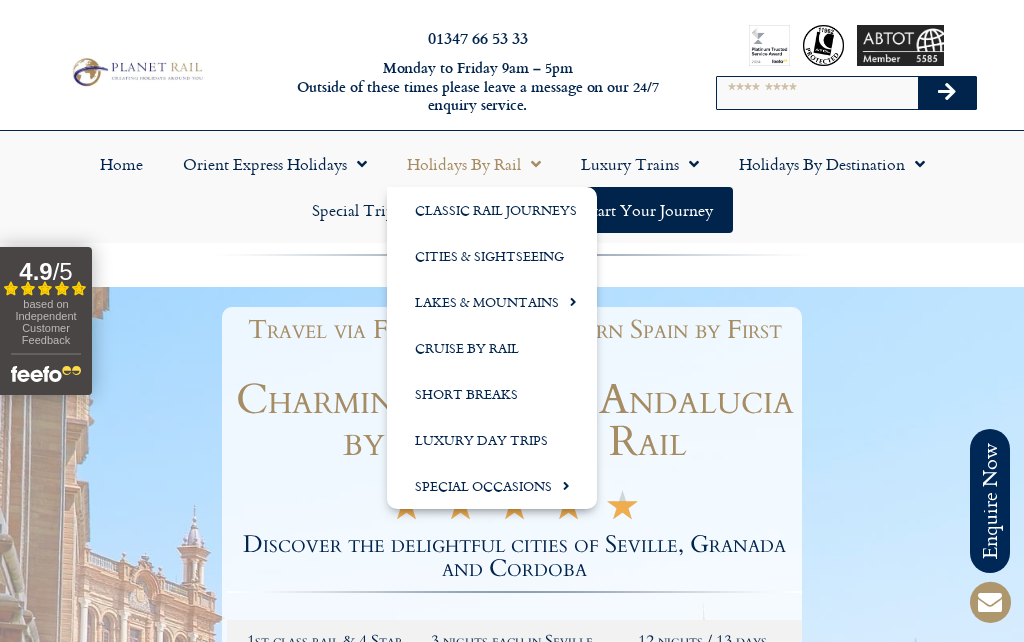 click on "Special Occasions" 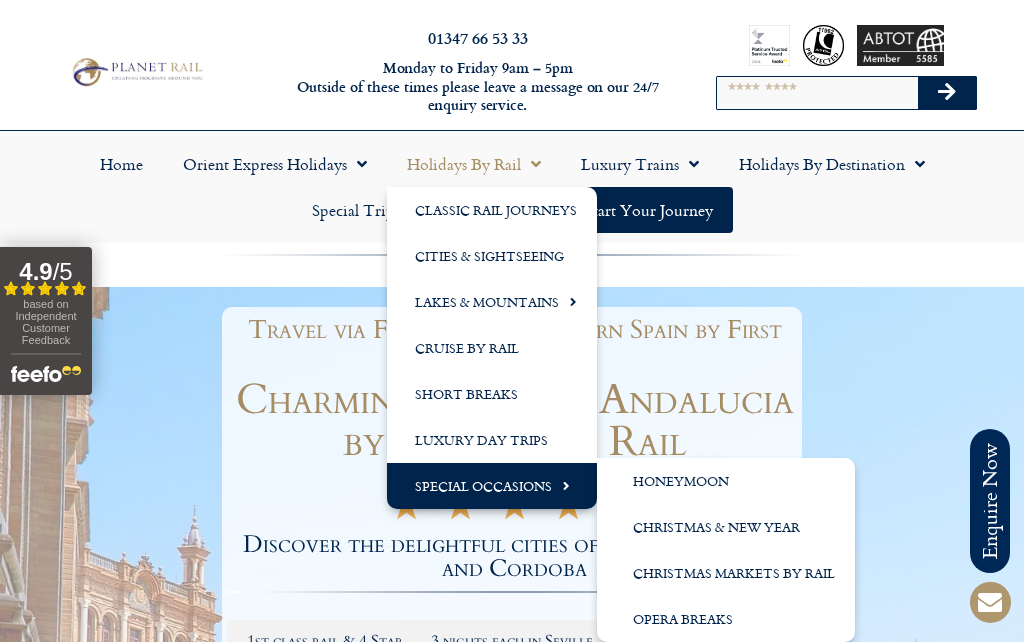 click on "Christmas & New Year" 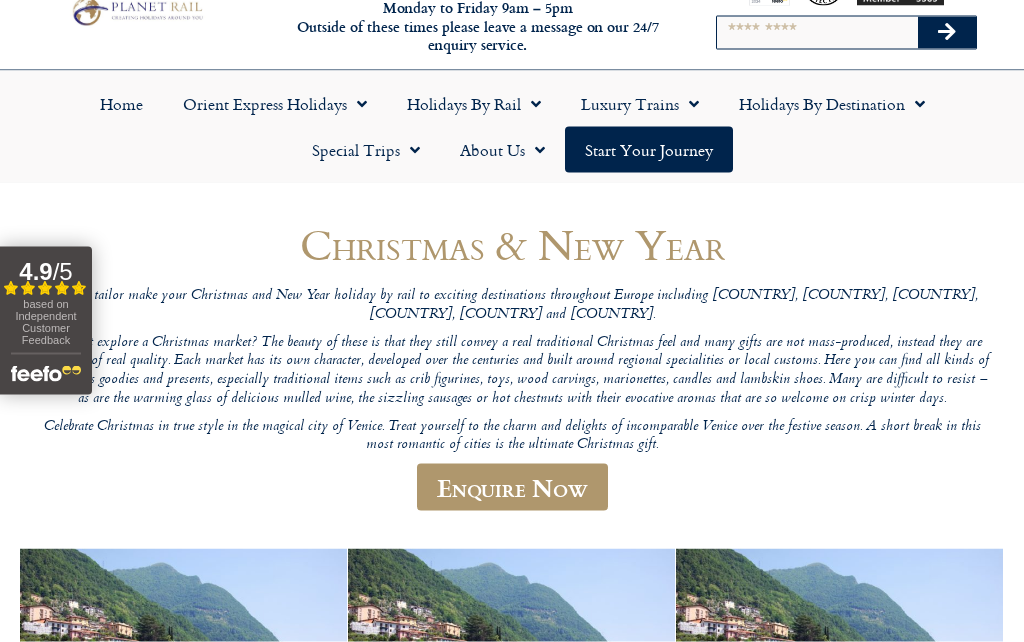 scroll, scrollTop: 0, scrollLeft: 0, axis: both 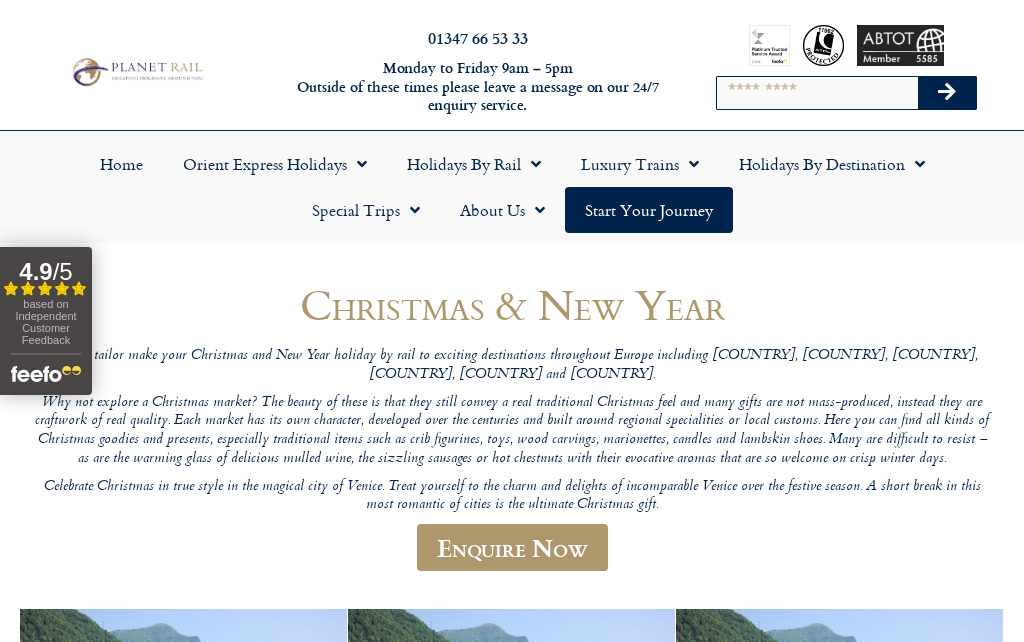 click 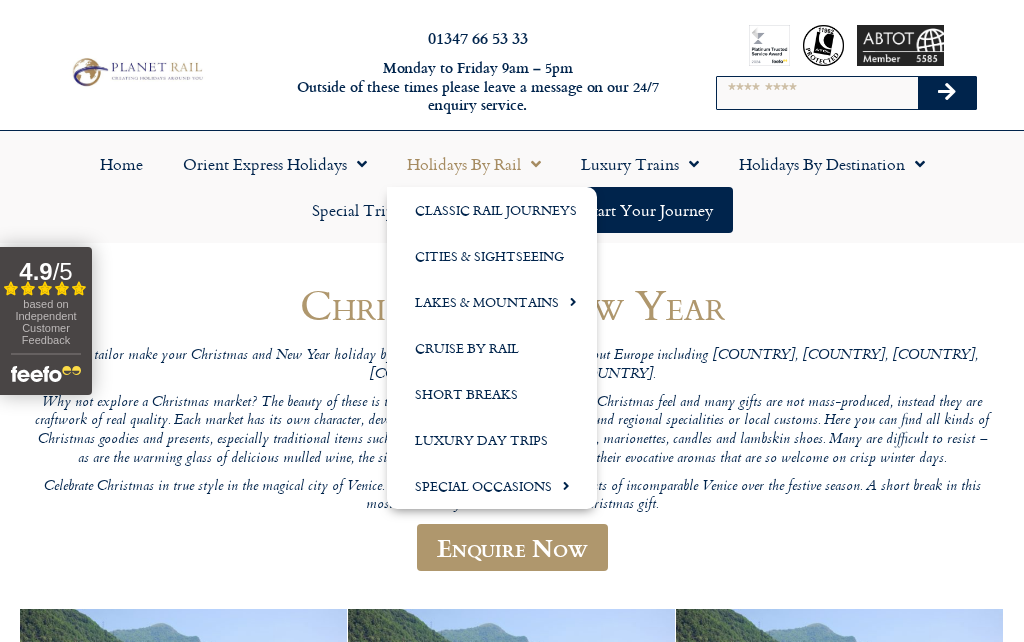 click on "Short Breaks" 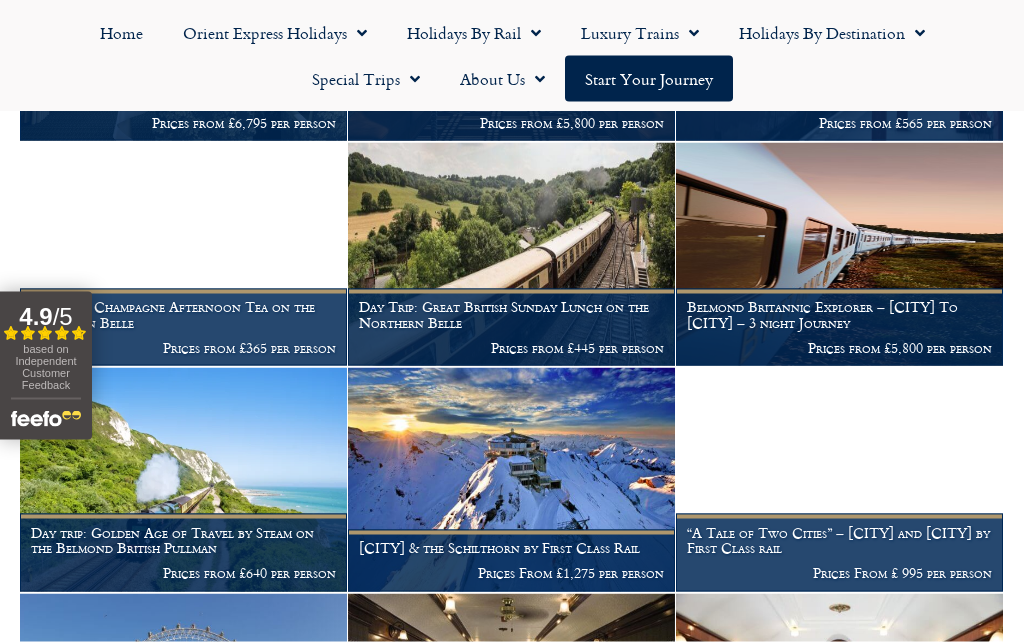 scroll, scrollTop: 580, scrollLeft: 0, axis: vertical 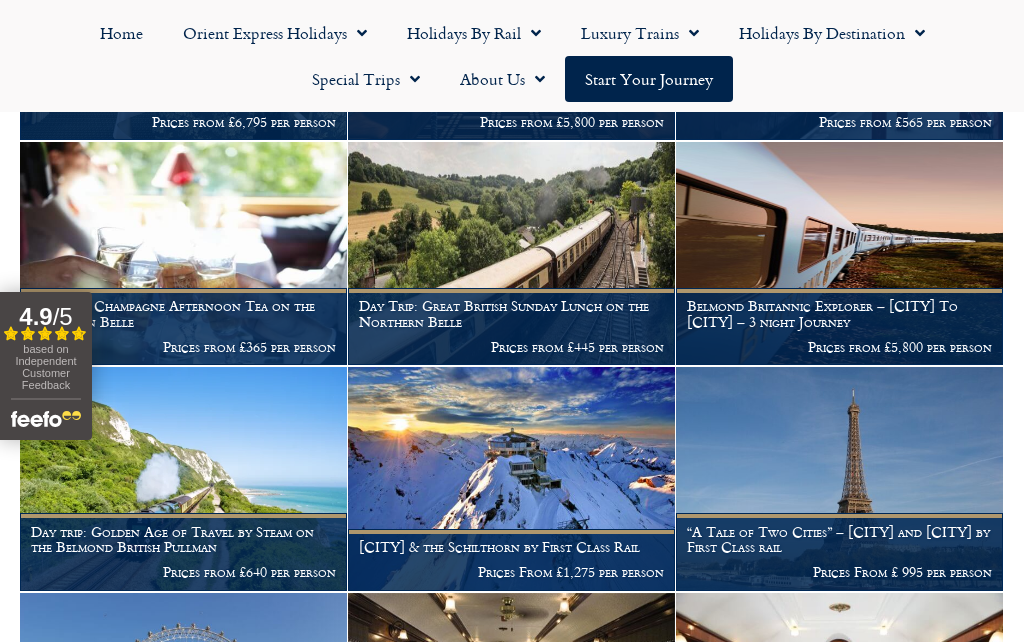 click on "Prices From £ 995 per person" at bounding box center (839, 572) 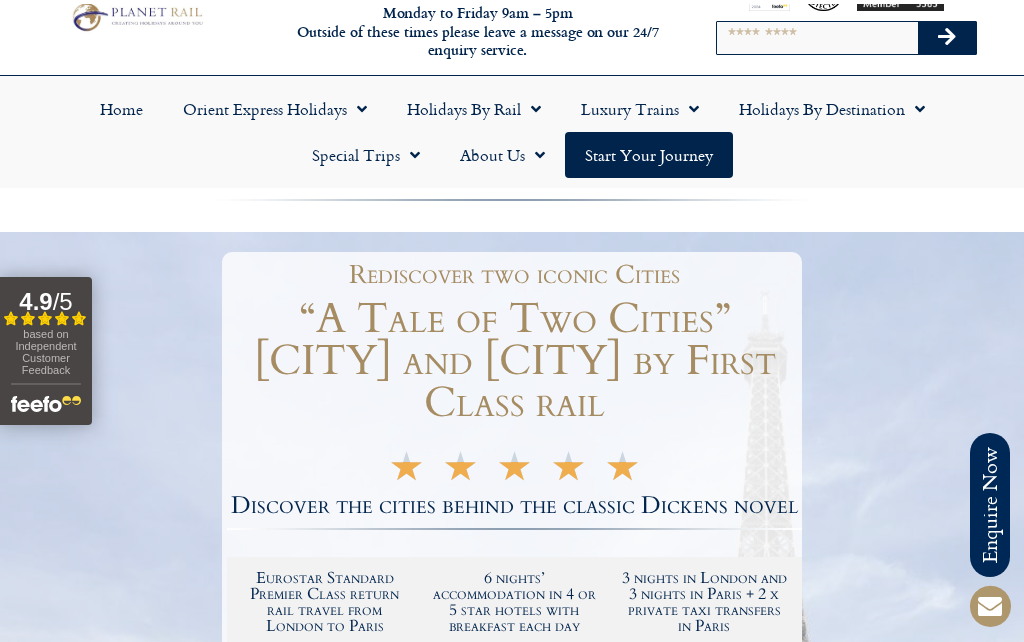 scroll, scrollTop: 56, scrollLeft: 0, axis: vertical 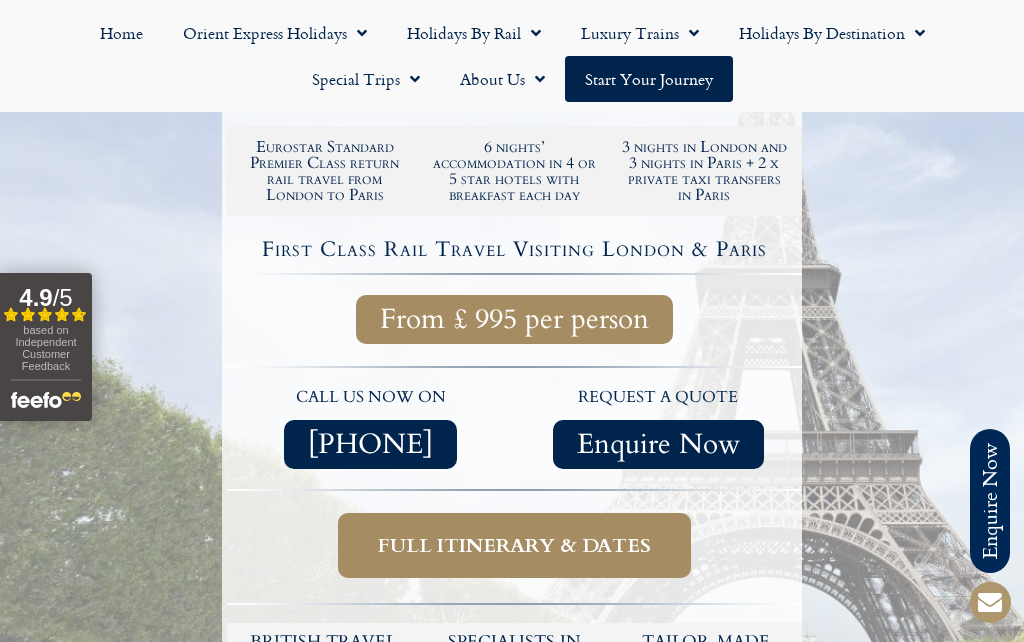 click on "Full itinerary & dates" at bounding box center (514, 545) 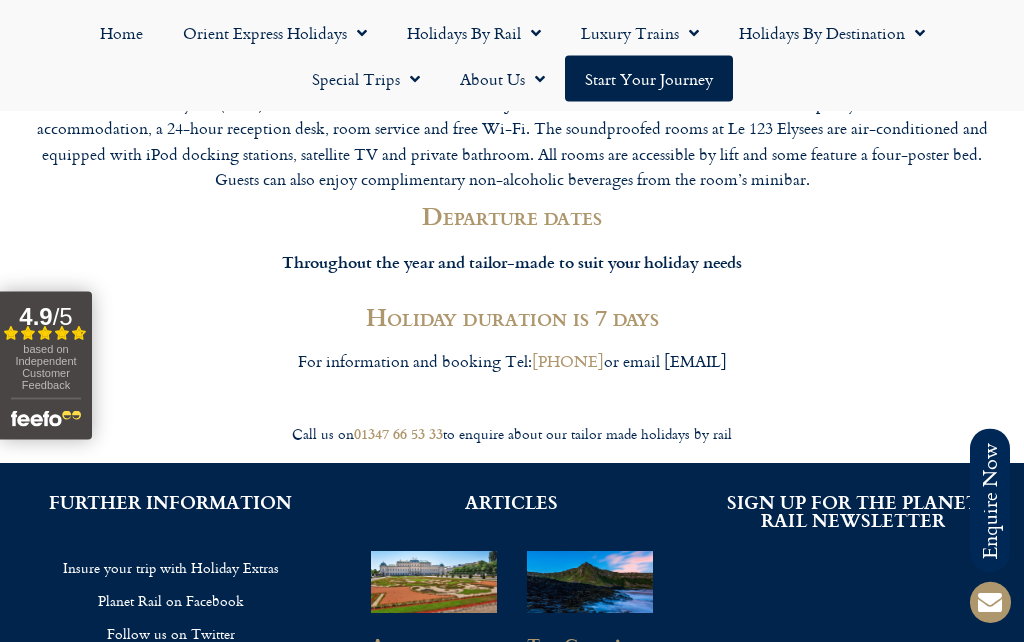 scroll, scrollTop: 5319, scrollLeft: 0, axis: vertical 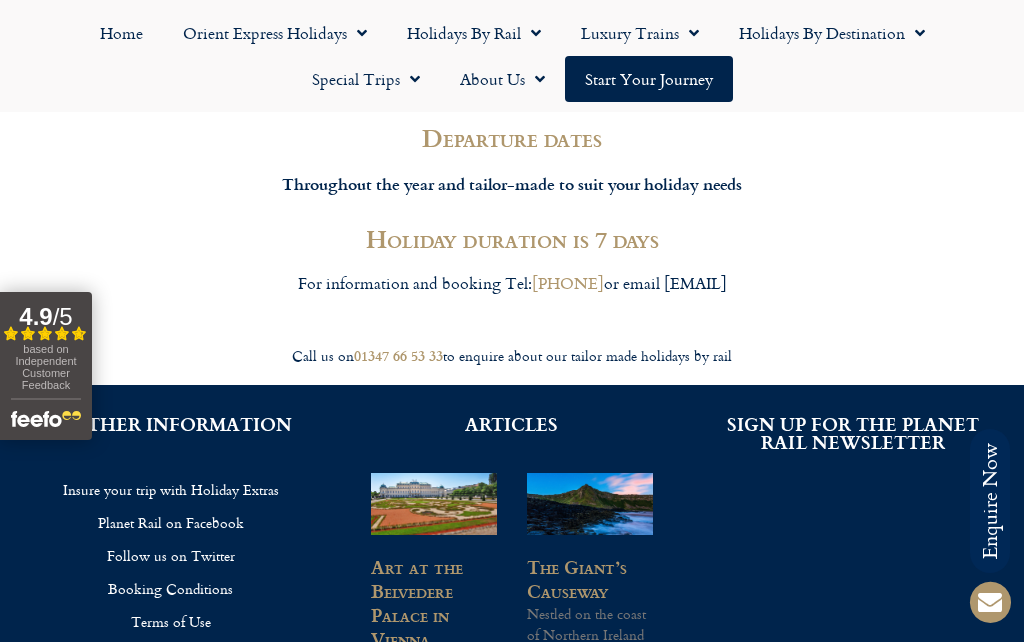 click at bounding box center (434, 504) 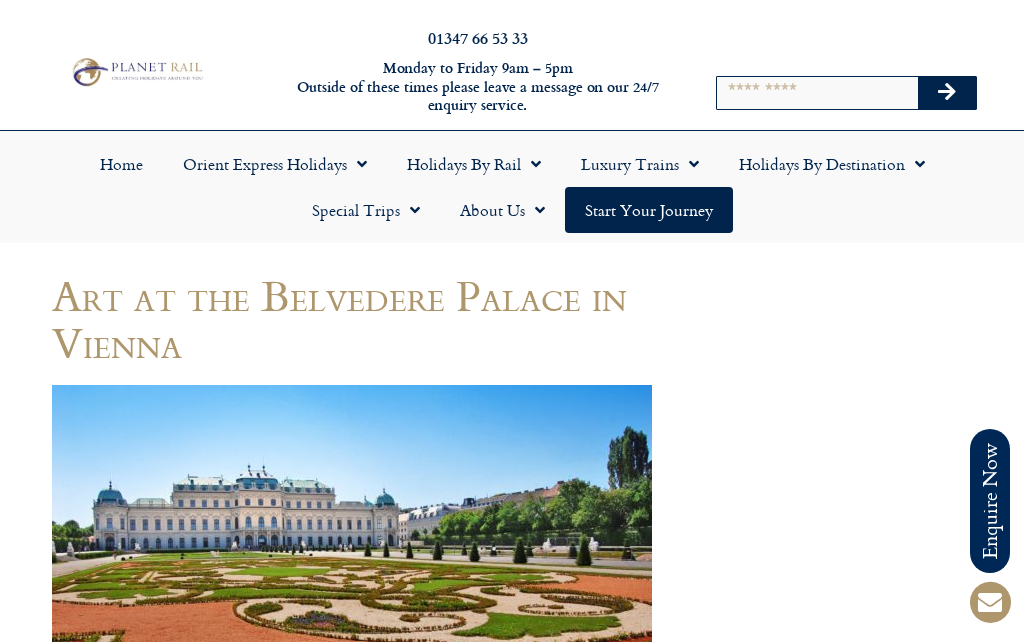 scroll, scrollTop: 0, scrollLeft: 0, axis: both 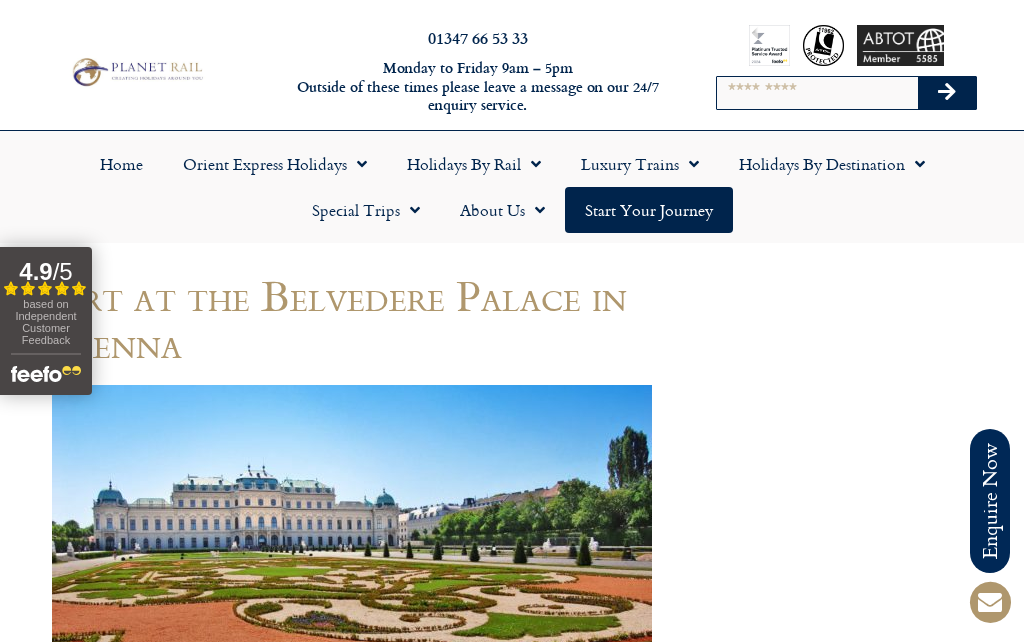 click on "Holidays by Rail" 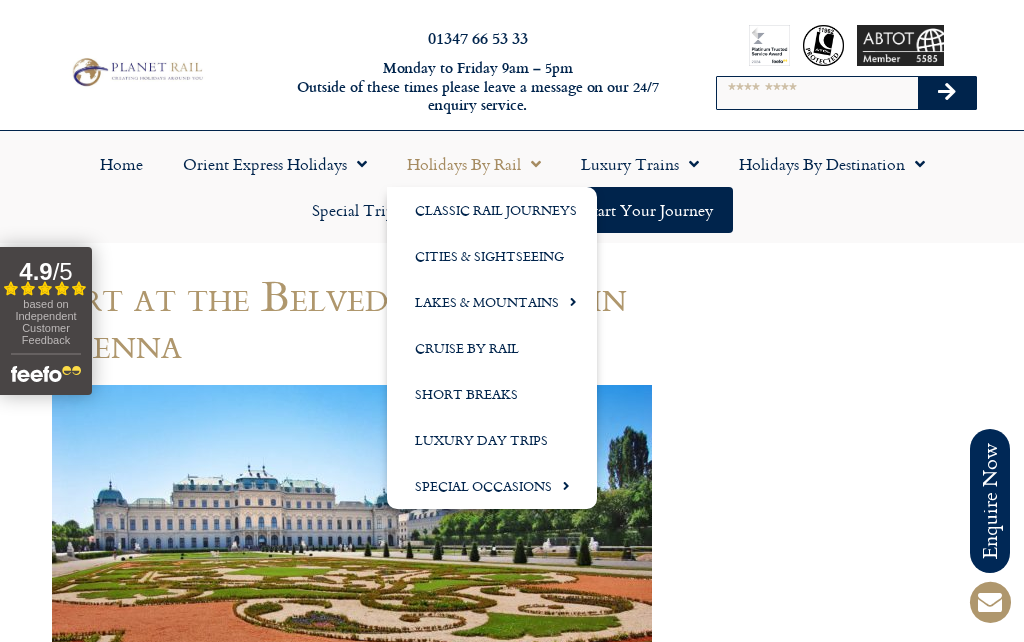 click on "Short Breaks" 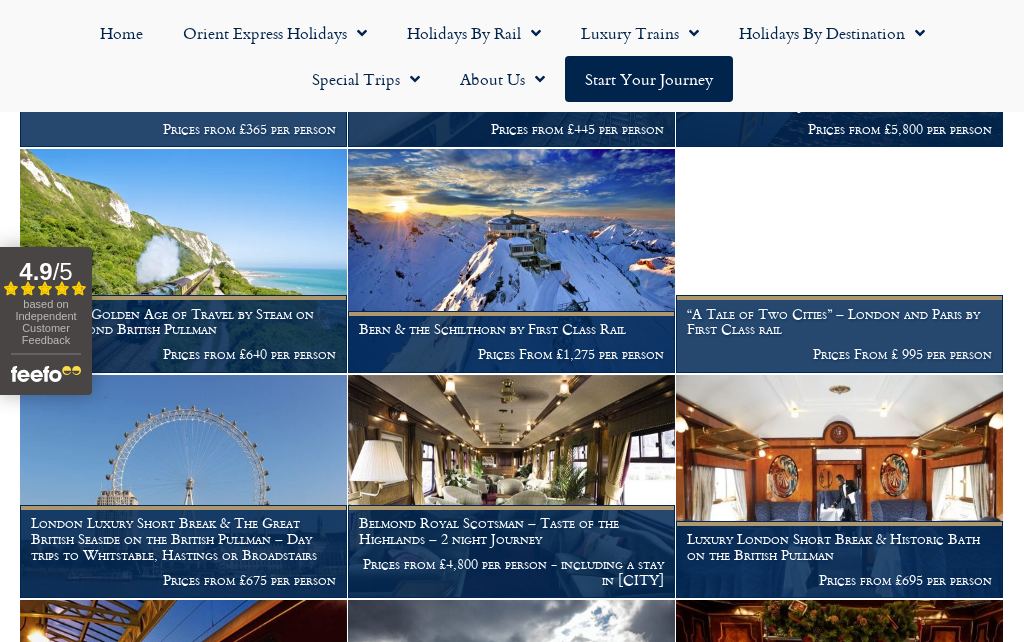 scroll, scrollTop: 784, scrollLeft: 0, axis: vertical 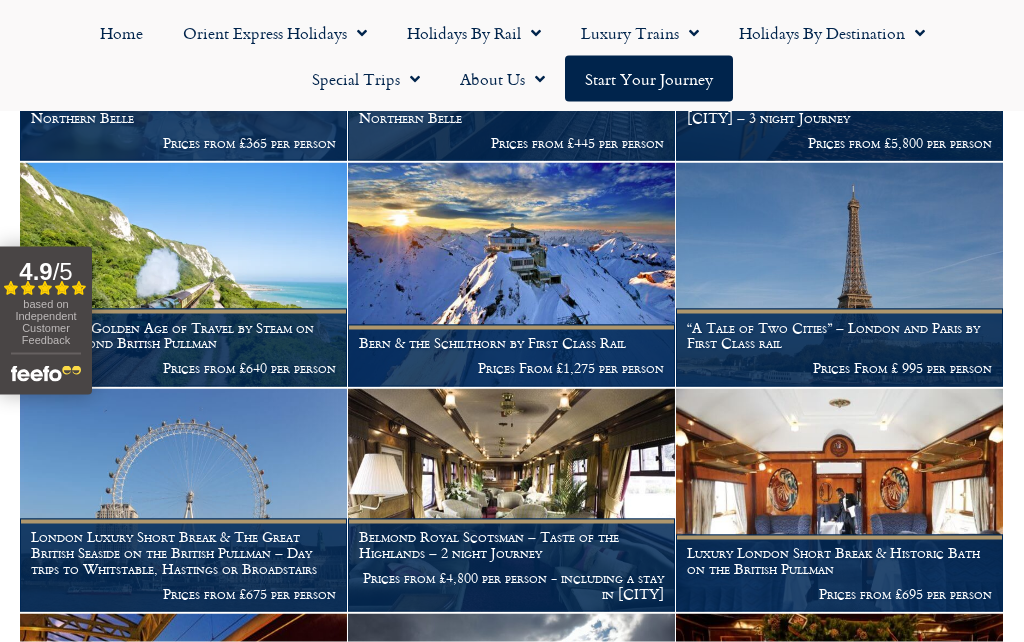 click 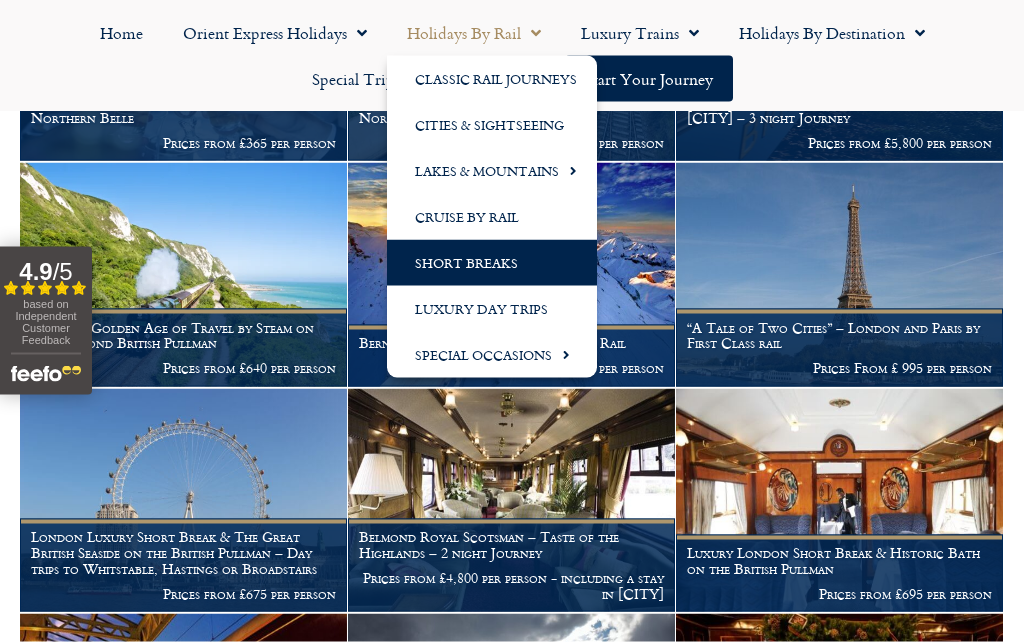 scroll, scrollTop: 785, scrollLeft: 0, axis: vertical 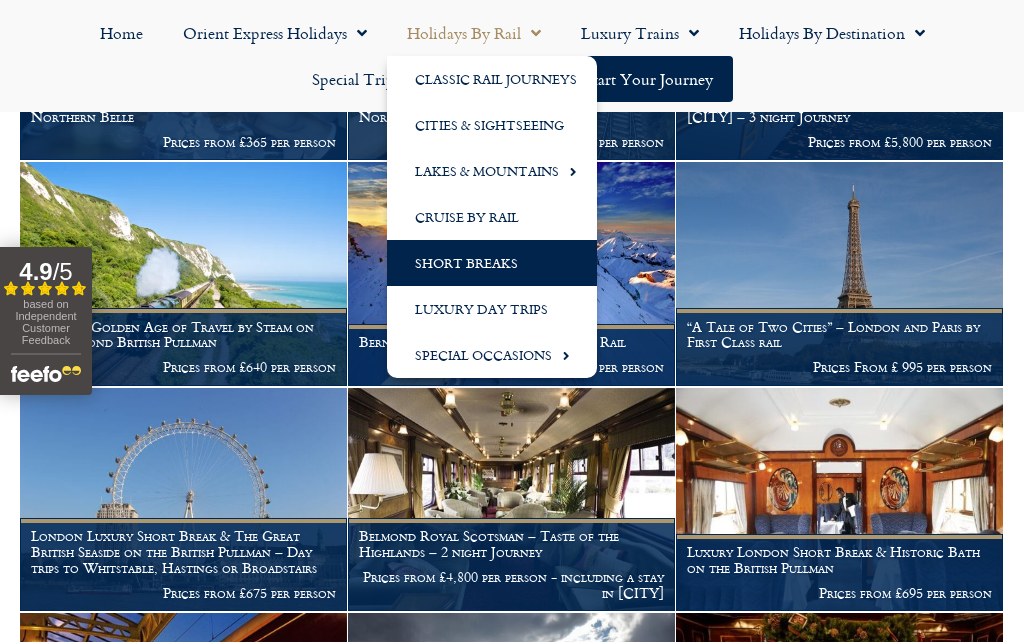 click on "Cities & Sightseeing" 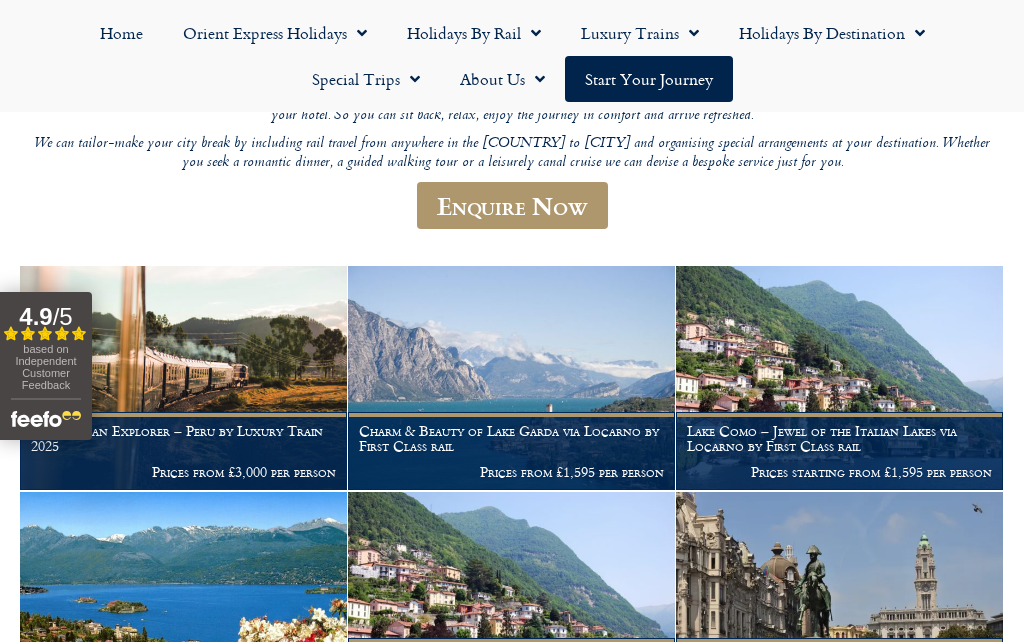 scroll, scrollTop: 302, scrollLeft: 0, axis: vertical 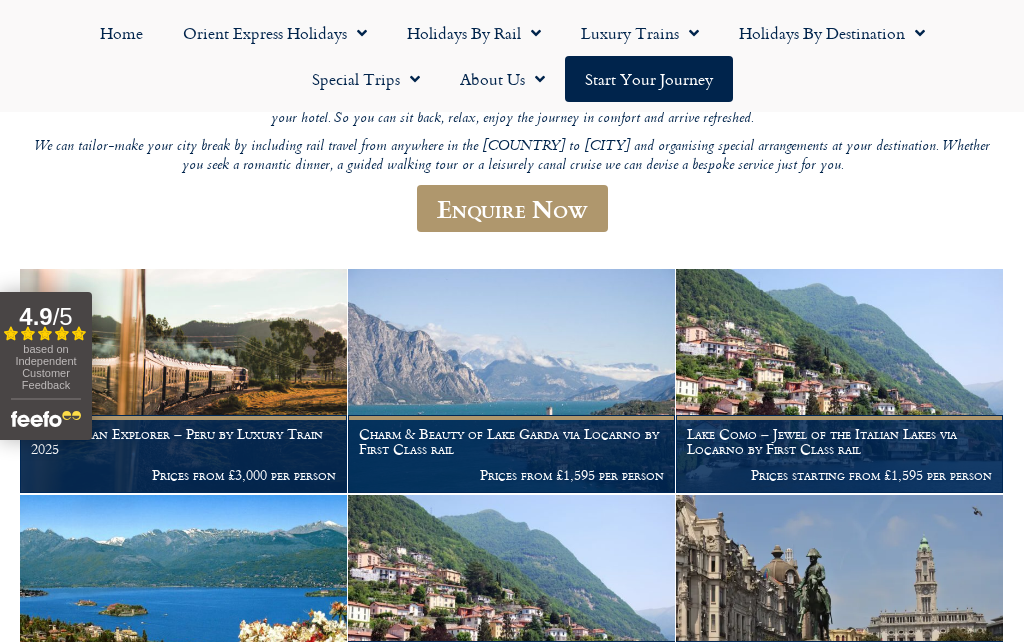 click on "Prices from £3,000 per person" at bounding box center (183, 475) 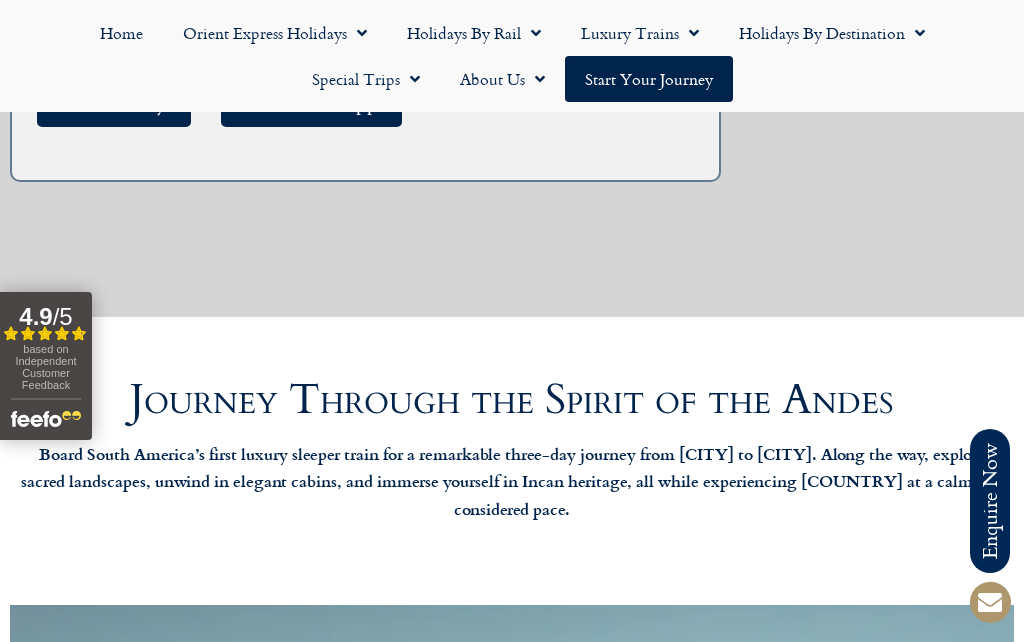 scroll, scrollTop: 537, scrollLeft: 0, axis: vertical 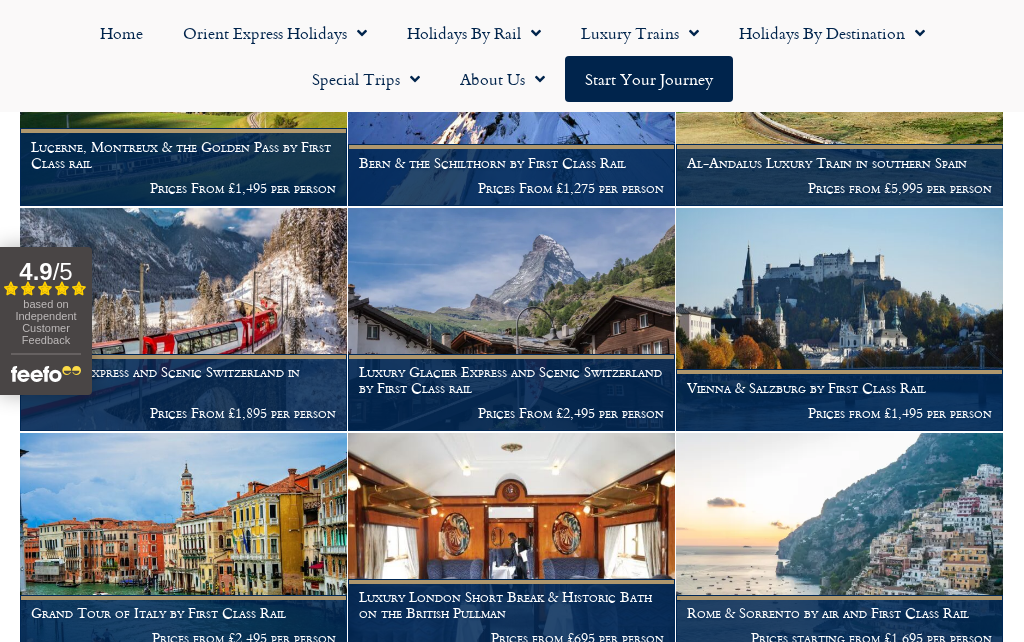 click on "Vienna & Salzburg by First Class Rail" at bounding box center [839, 388] 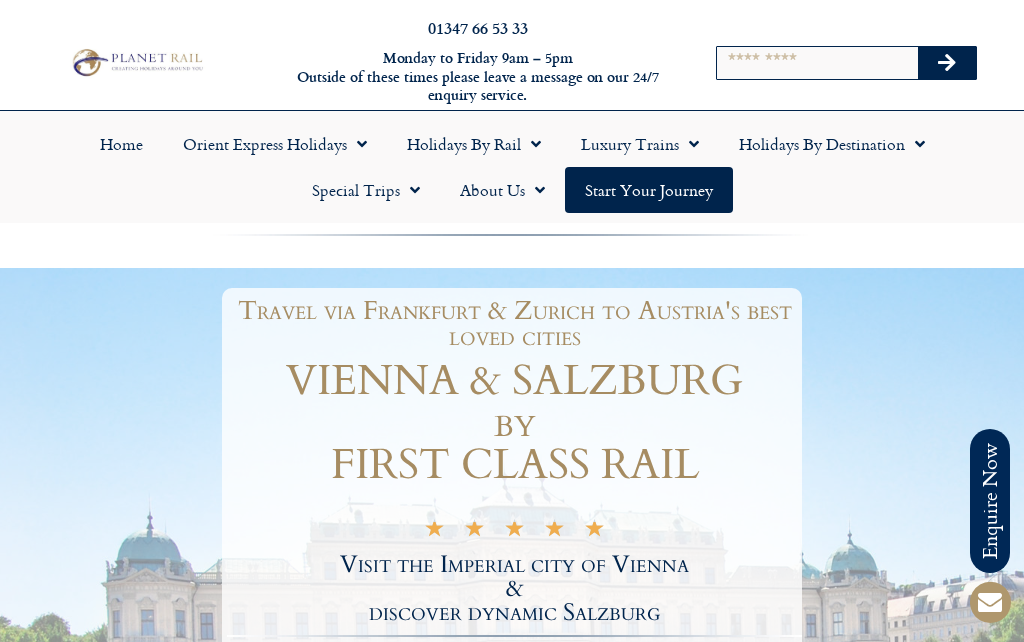 scroll, scrollTop: 0, scrollLeft: 0, axis: both 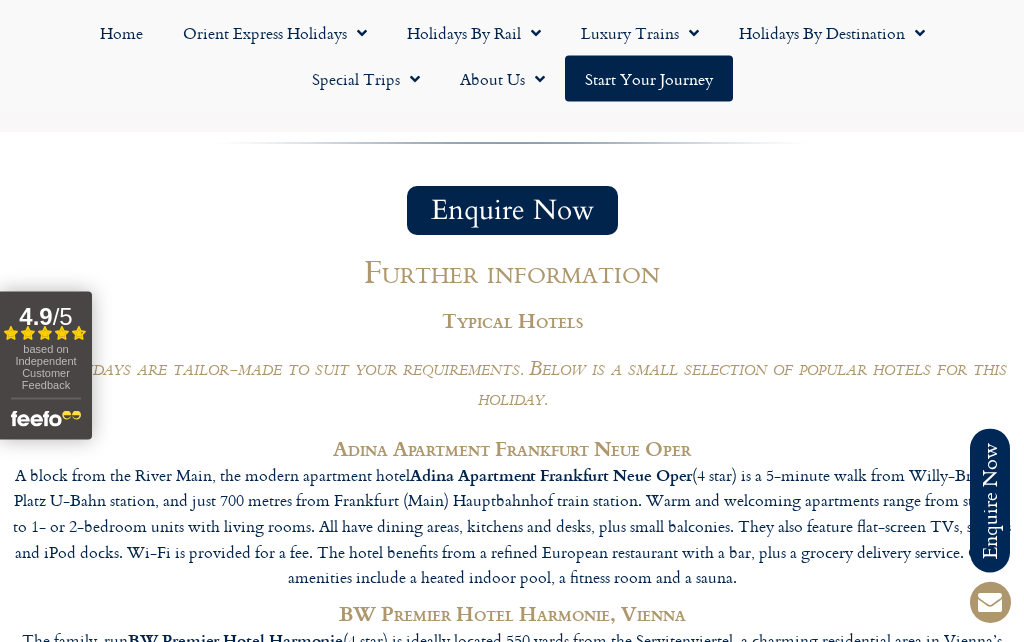 click 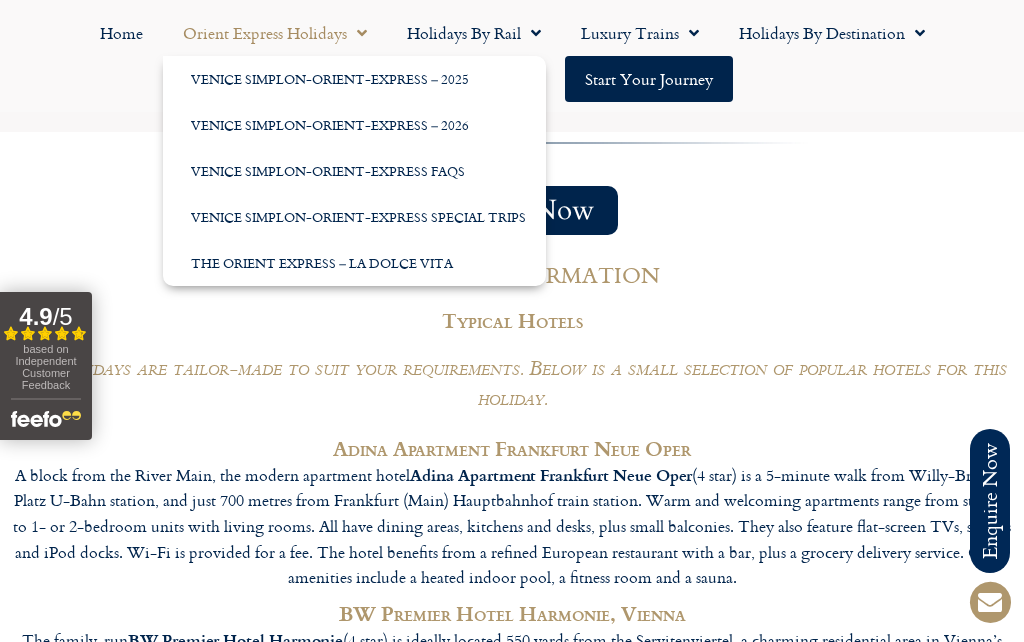 click 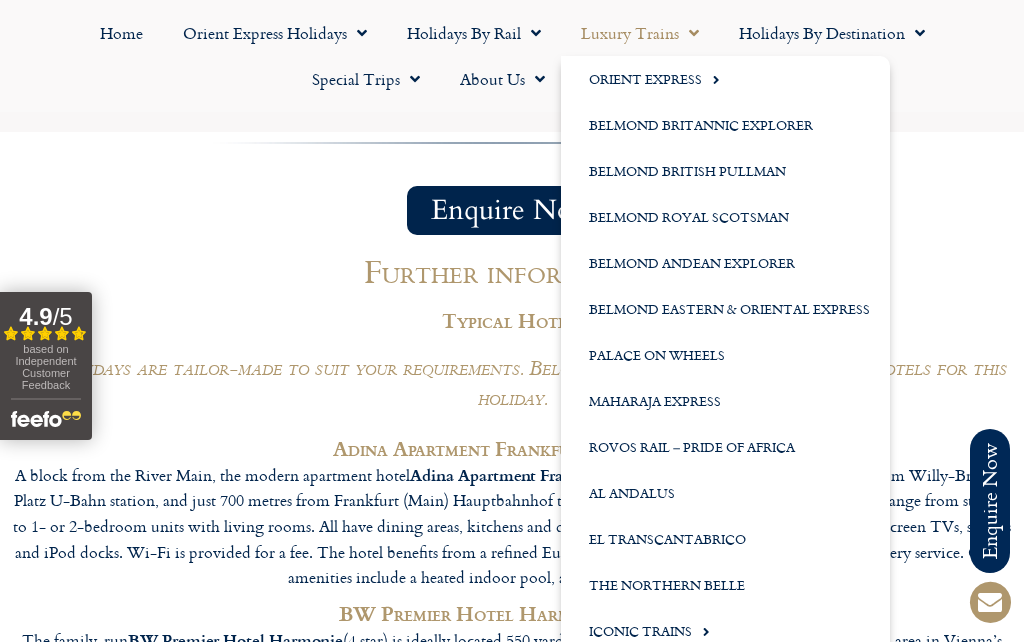 click on "Further information" at bounding box center [512, 271] 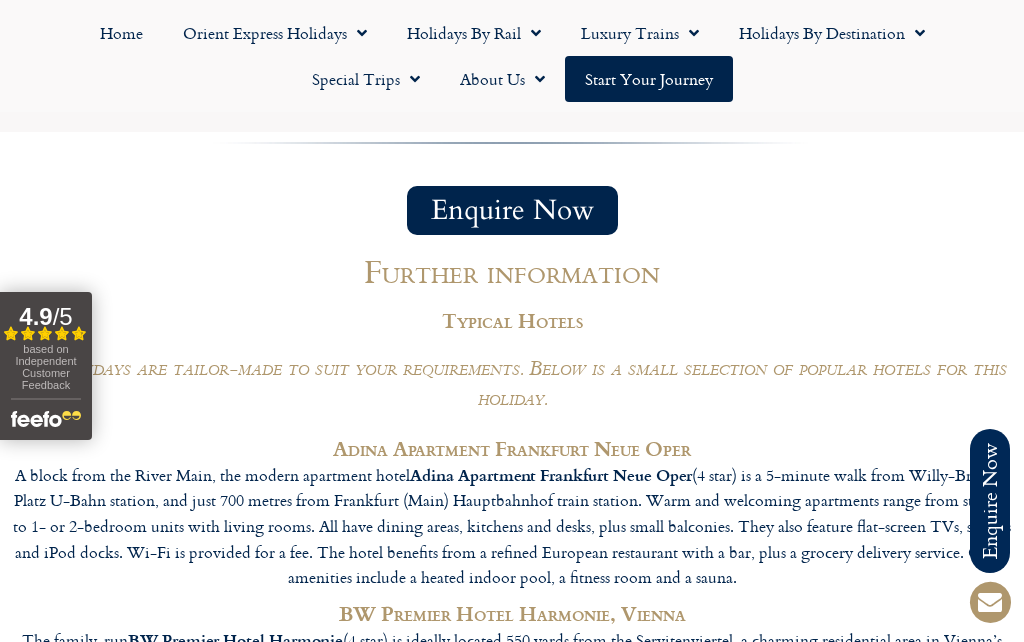 click on "Holidays by Rail" 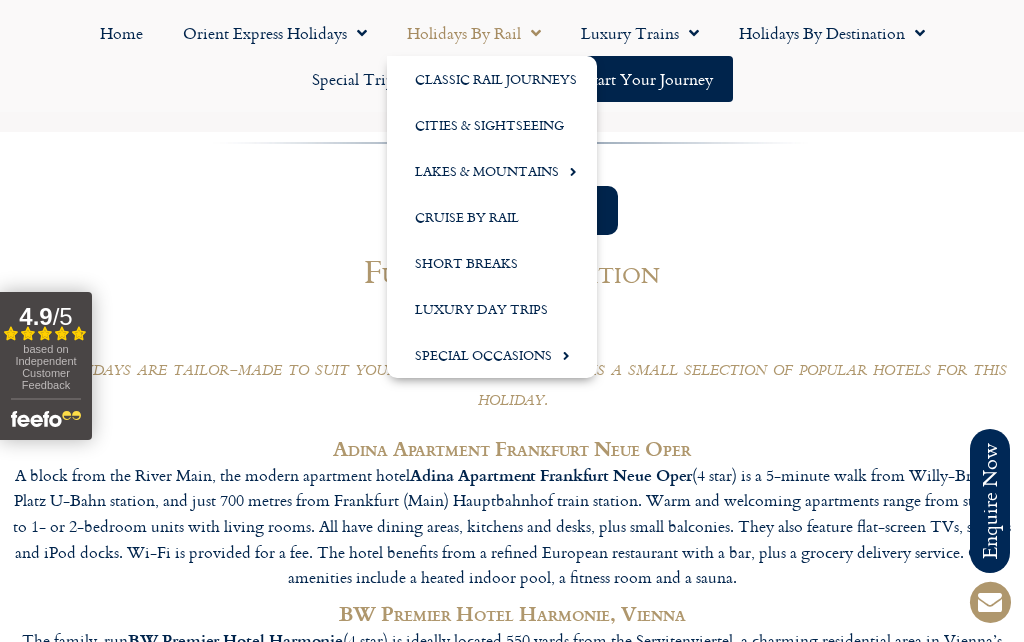 click on "Cities & Sightseeing" 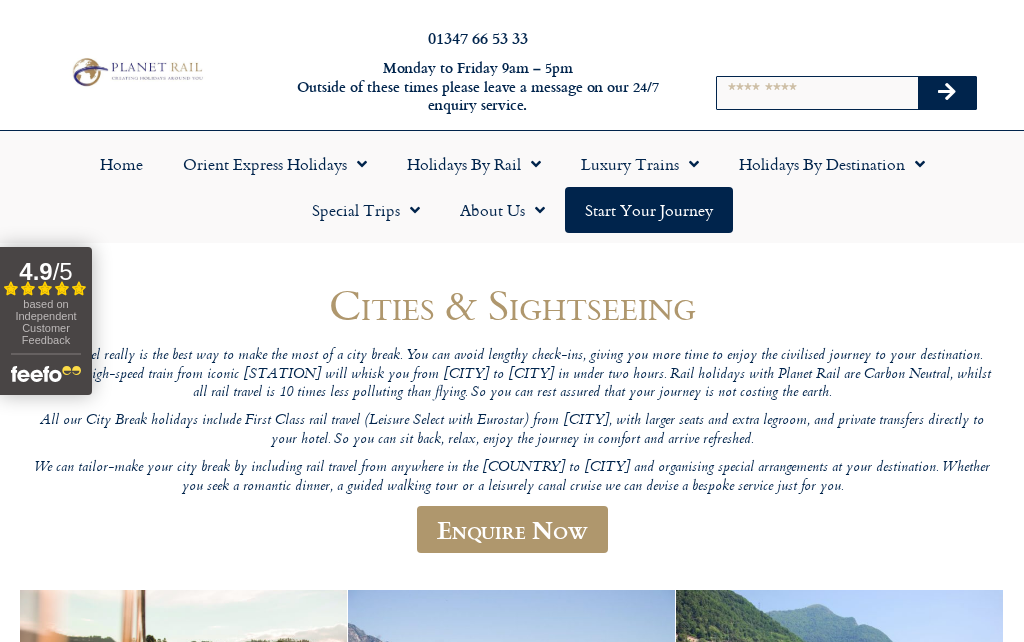 scroll, scrollTop: 0, scrollLeft: 0, axis: both 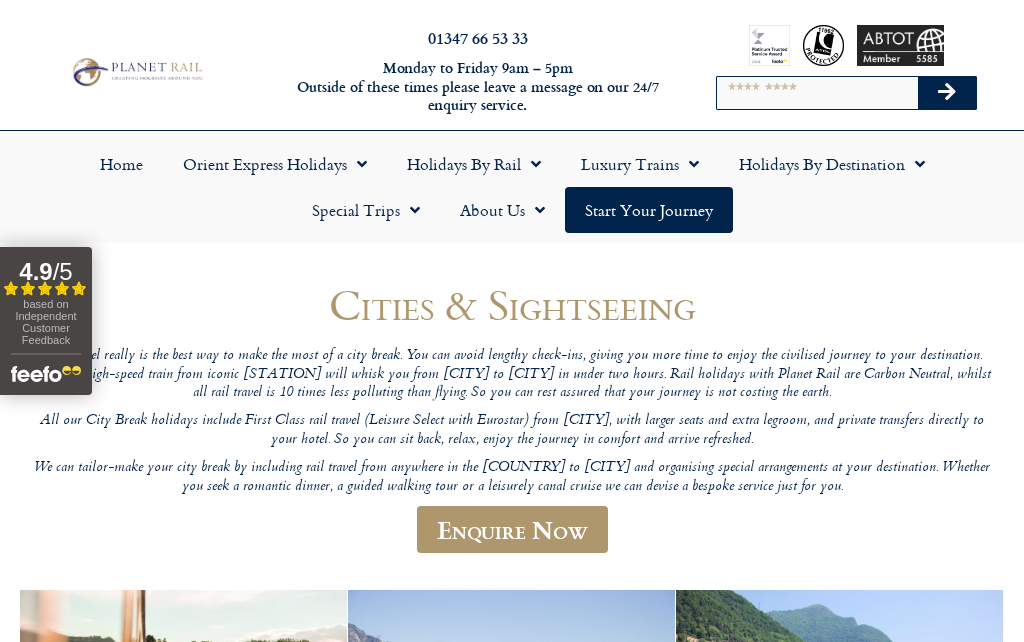 click on "Start your Journey" 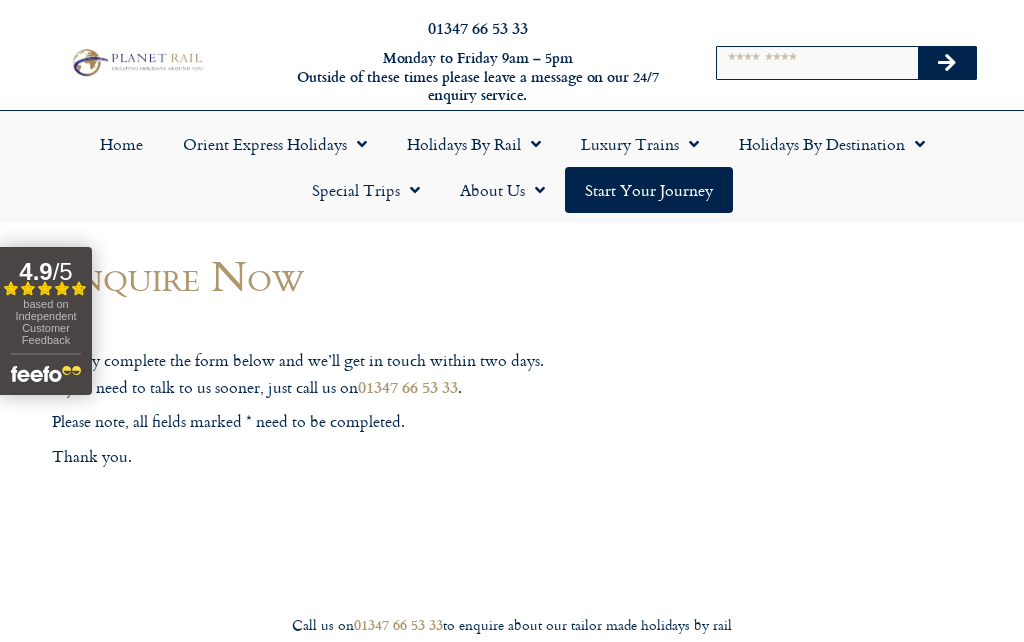 scroll, scrollTop: 0, scrollLeft: 0, axis: both 